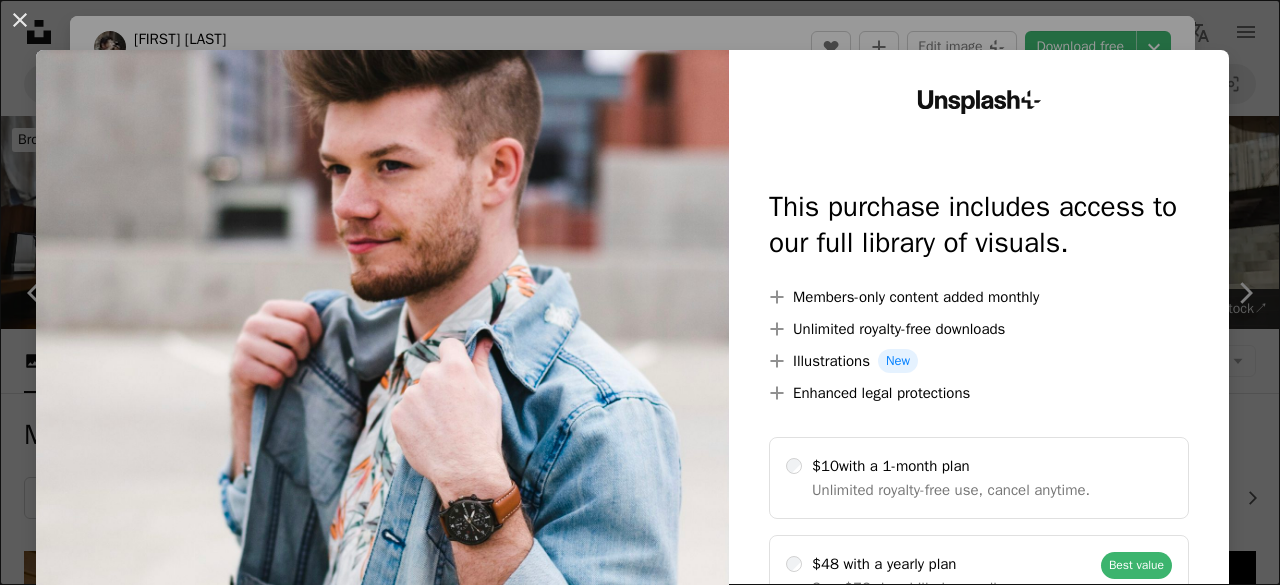 scroll, scrollTop: 3287, scrollLeft: 0, axis: vertical 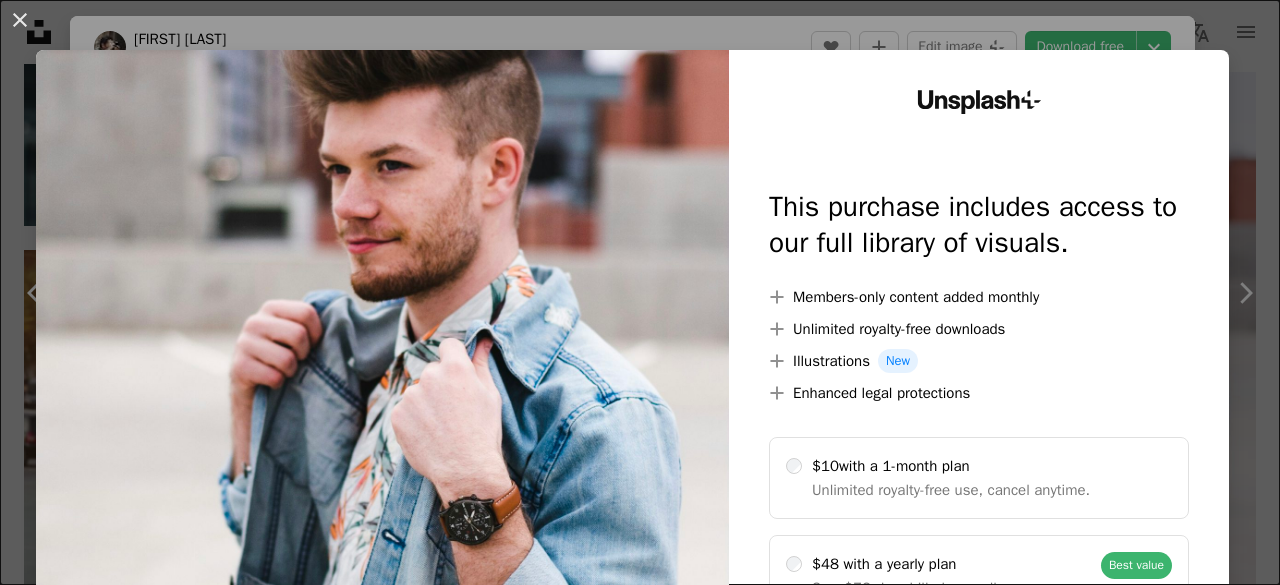 click on "An X shape Unsplash+ This purchase includes access to our full library of visuals. A plus sign Members-only content added monthly A plus sign Unlimited royalty-free downloads A plus sign Illustrations  New A plus sign Enhanced legal protections $10  with a 1-month plan Unlimited royalty-free use, cancel anytime. $48   with a yearly plan Save  $72  when billed annually. Best value Continue with purchase Taxes where applicable. Renews automatically. Cancel anytime." at bounding box center [640, 292] 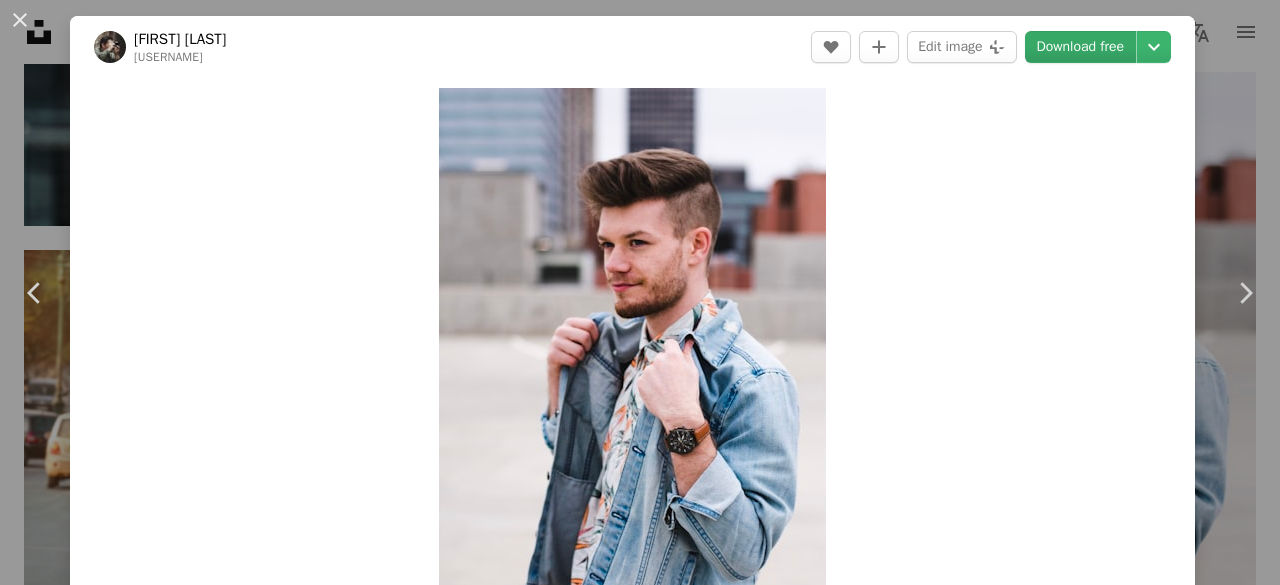click on "Download free" at bounding box center [1081, 47] 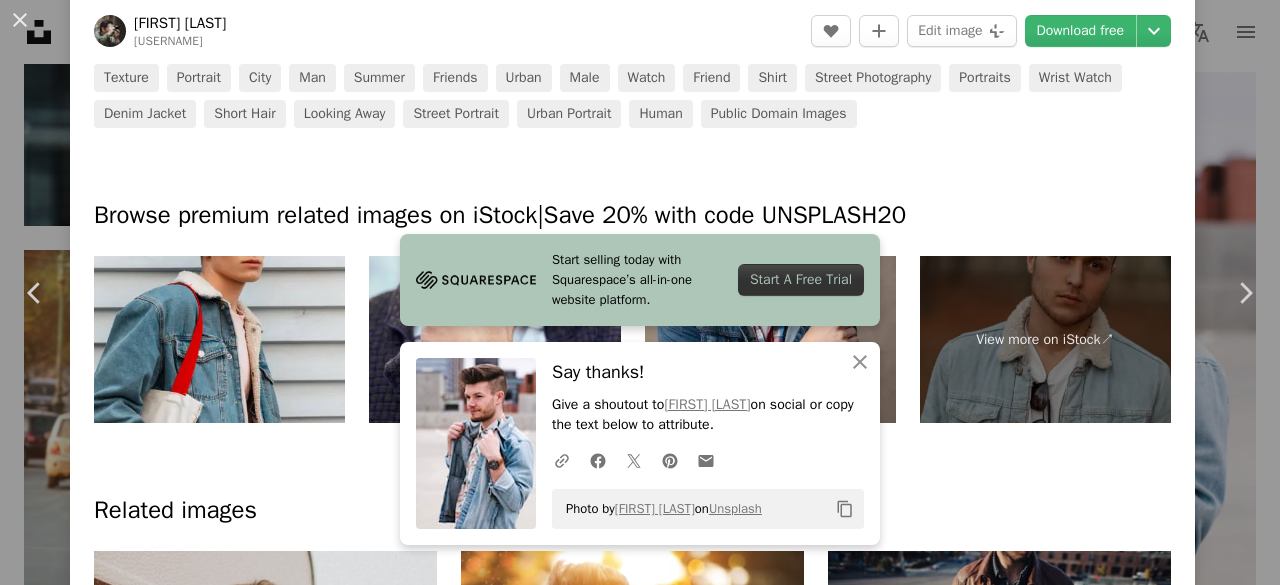 scroll, scrollTop: 834, scrollLeft: 0, axis: vertical 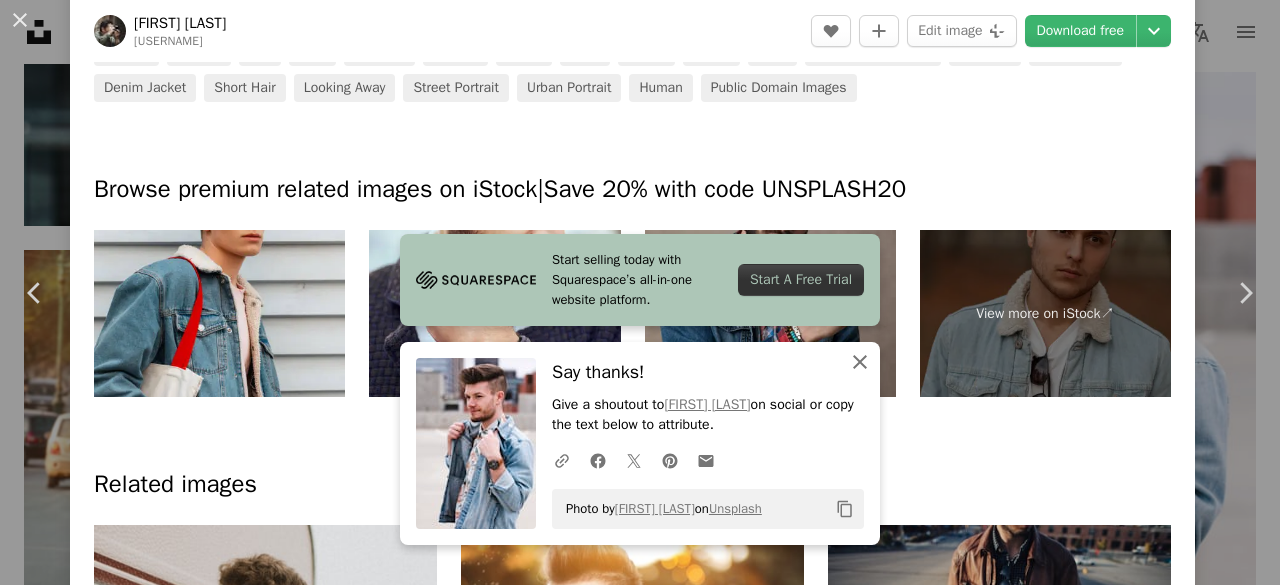 click on "An X shape" 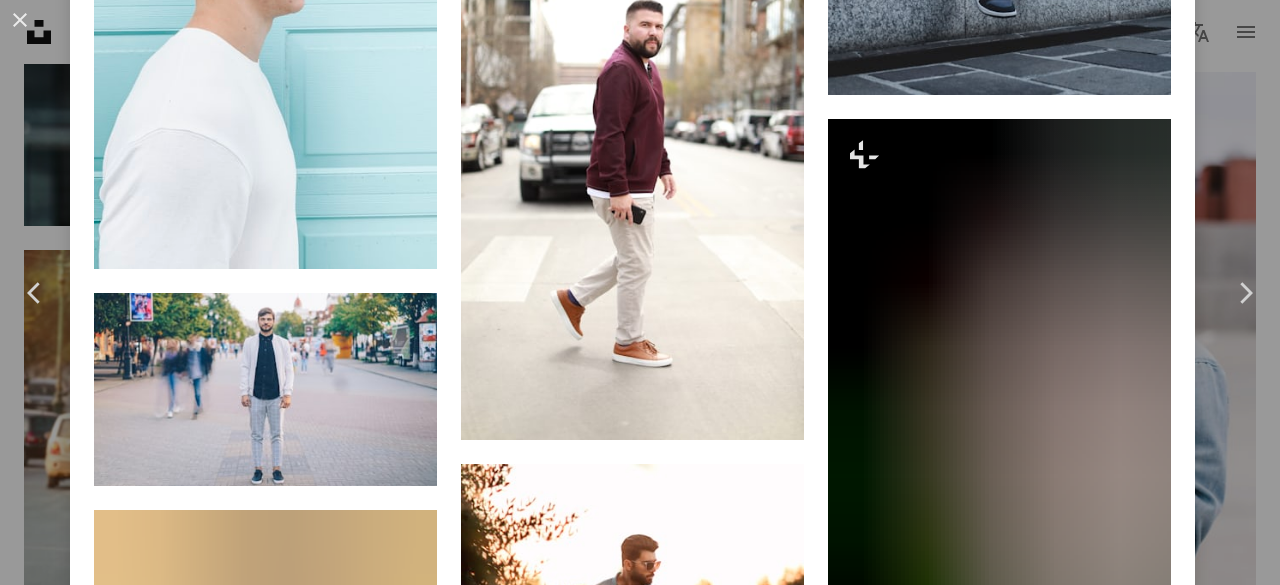 scroll, scrollTop: 7288, scrollLeft: 0, axis: vertical 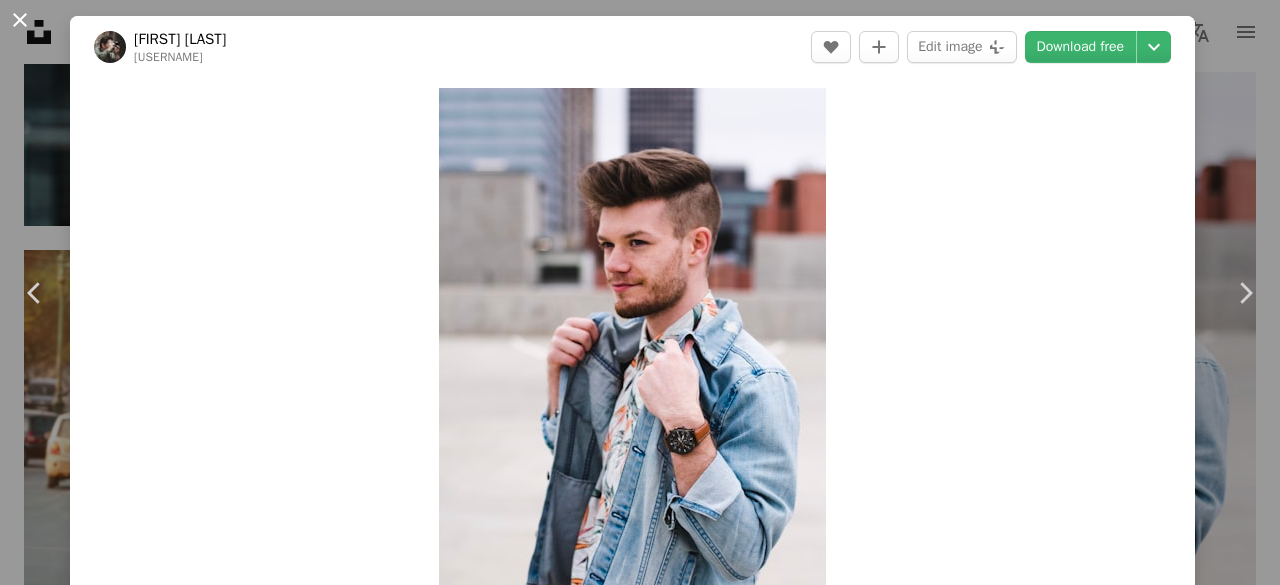 click on "An X shape" at bounding box center [20, 20] 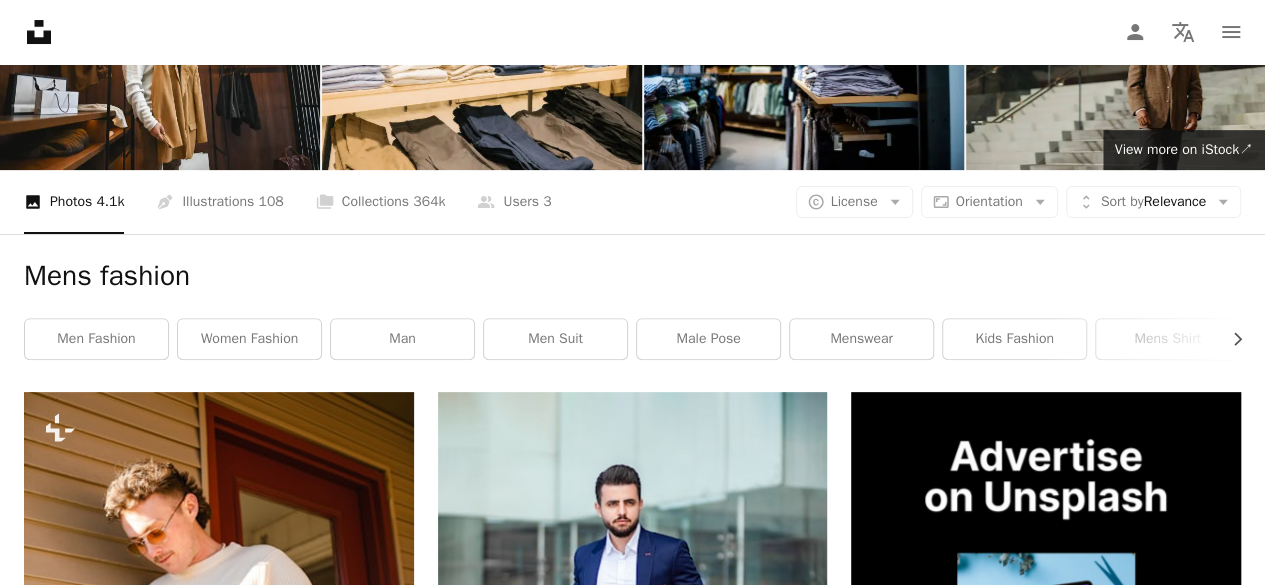 scroll, scrollTop: 77, scrollLeft: 0, axis: vertical 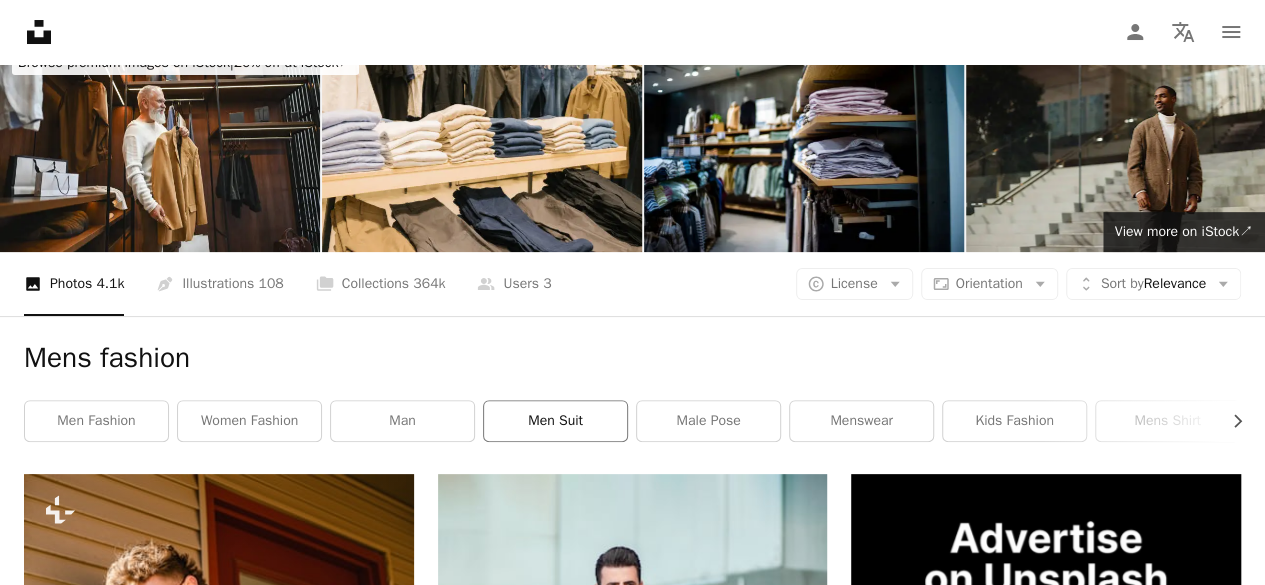 click on "men suit" at bounding box center [555, 421] 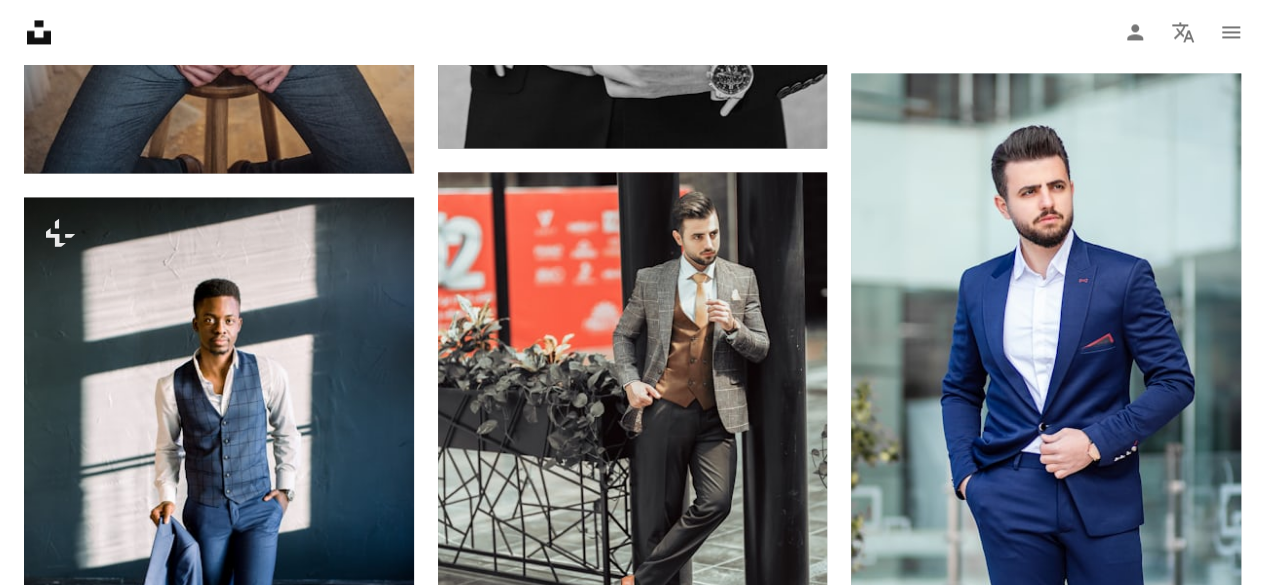scroll, scrollTop: 0, scrollLeft: 0, axis: both 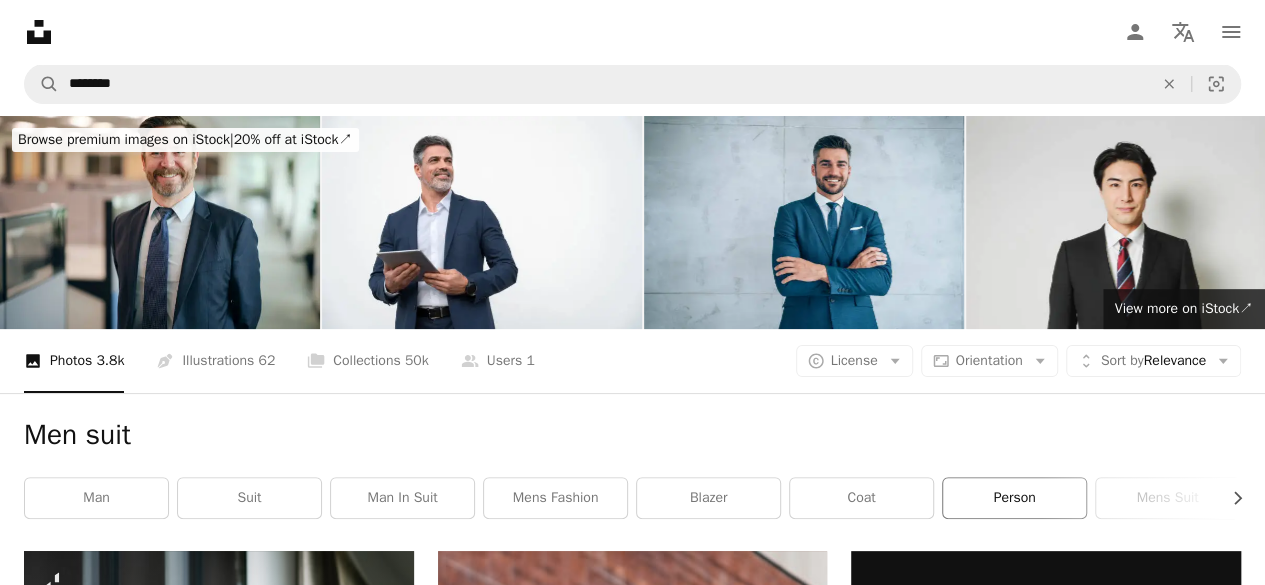 click on "person" at bounding box center [1014, 498] 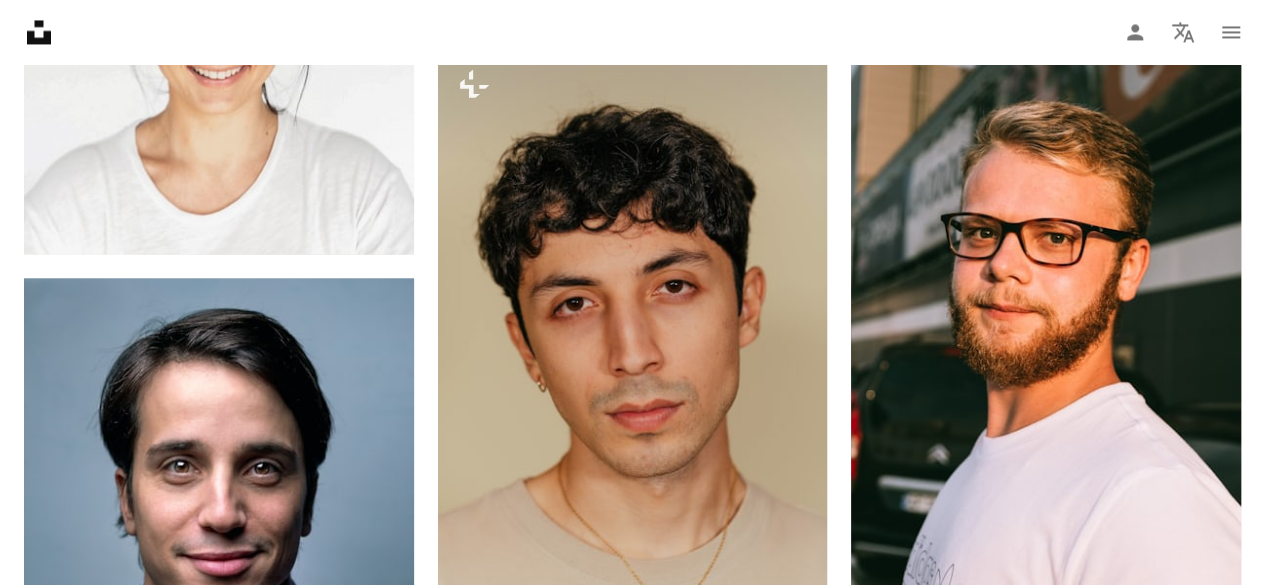 scroll, scrollTop: 0, scrollLeft: 0, axis: both 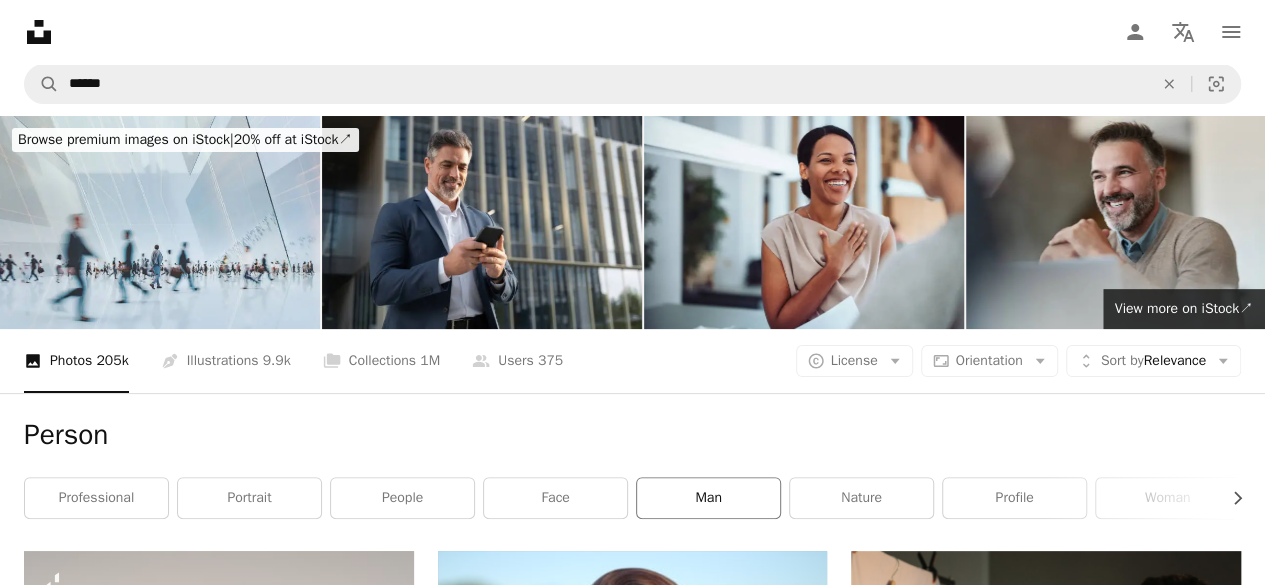 click on "man" at bounding box center [708, 498] 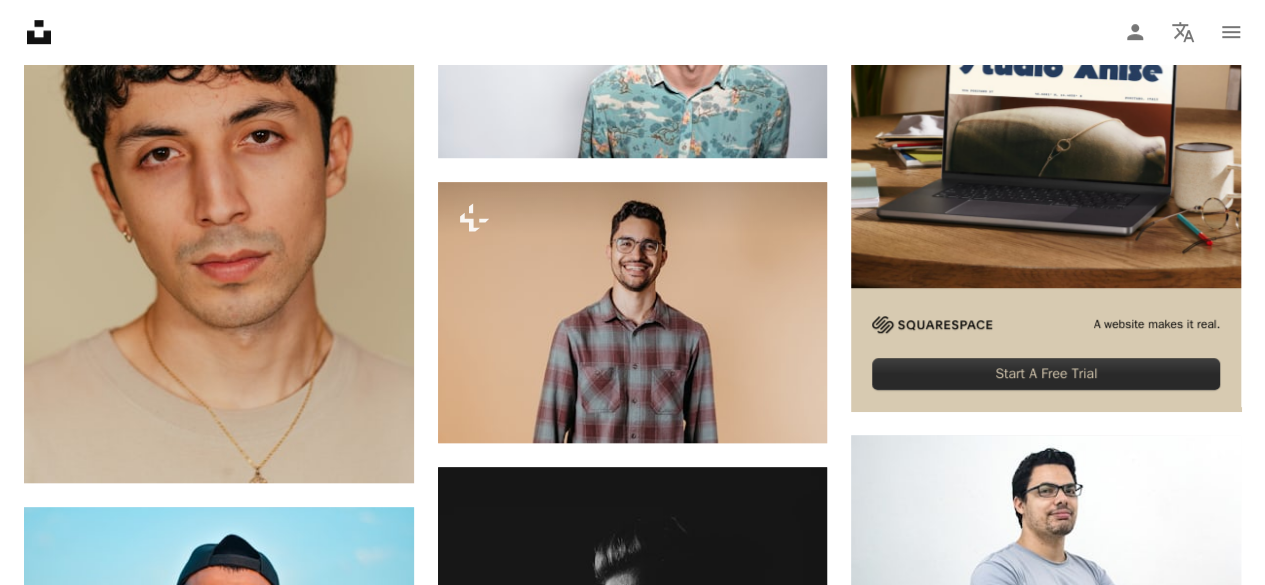 scroll, scrollTop: 0, scrollLeft: 0, axis: both 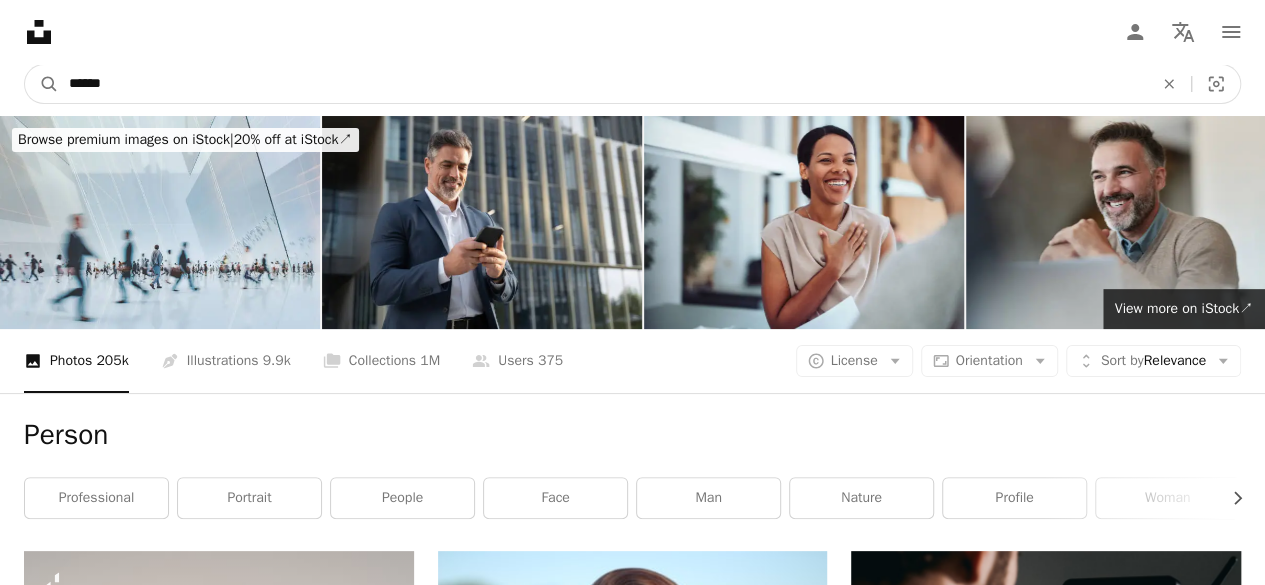 click on "******" at bounding box center (603, 84) 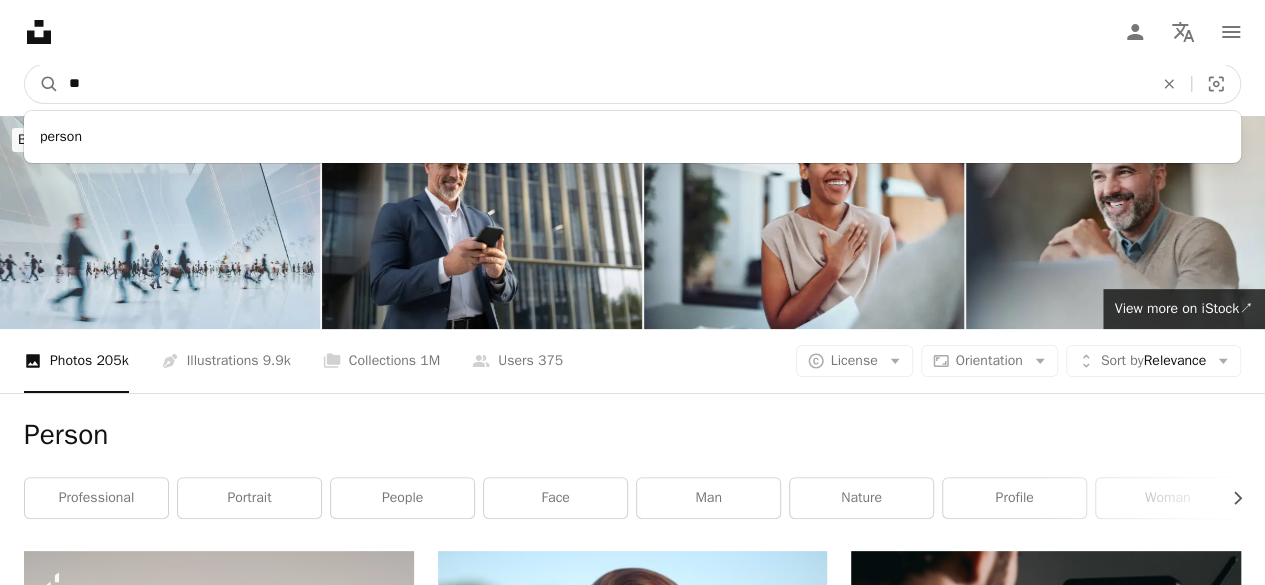 type on "*" 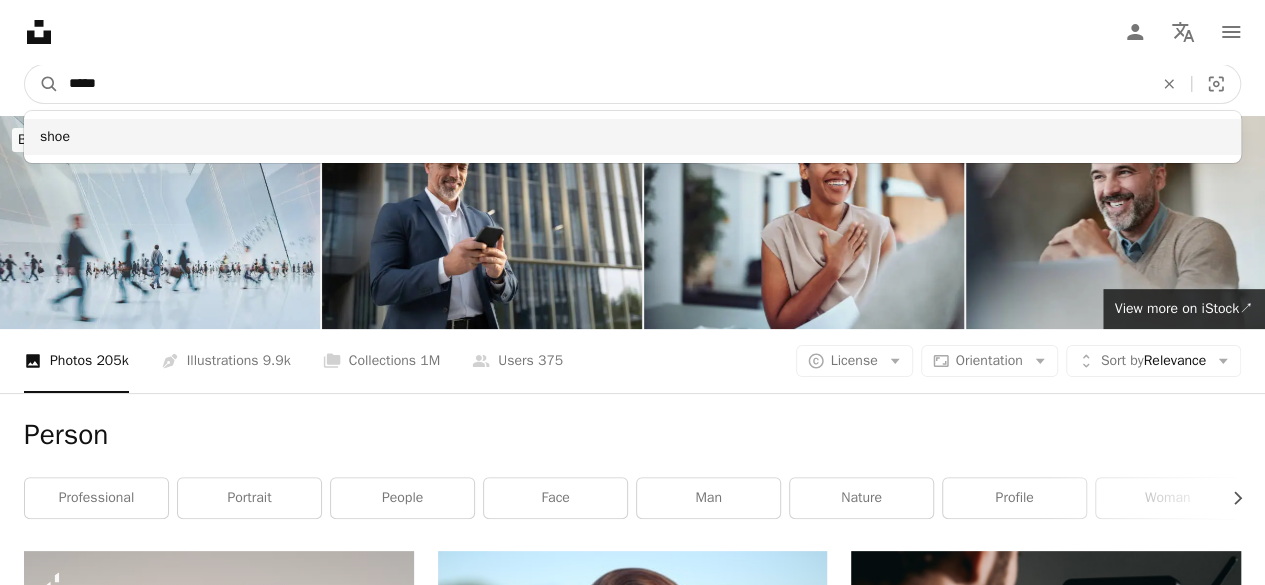 type on "*****" 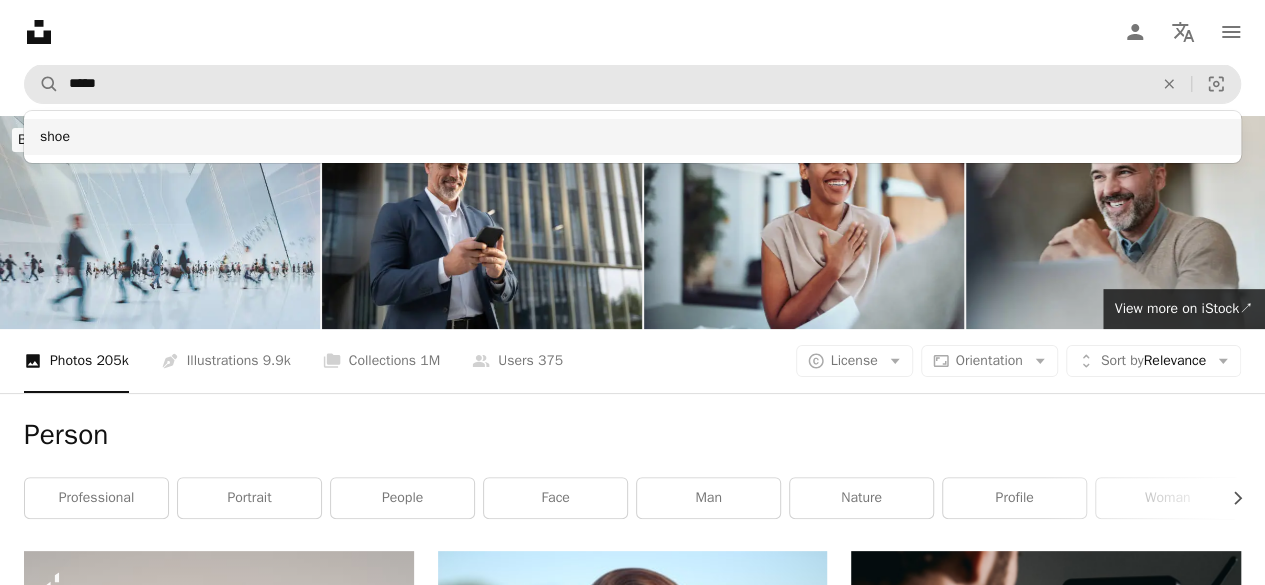 click on "shoe" at bounding box center [632, 137] 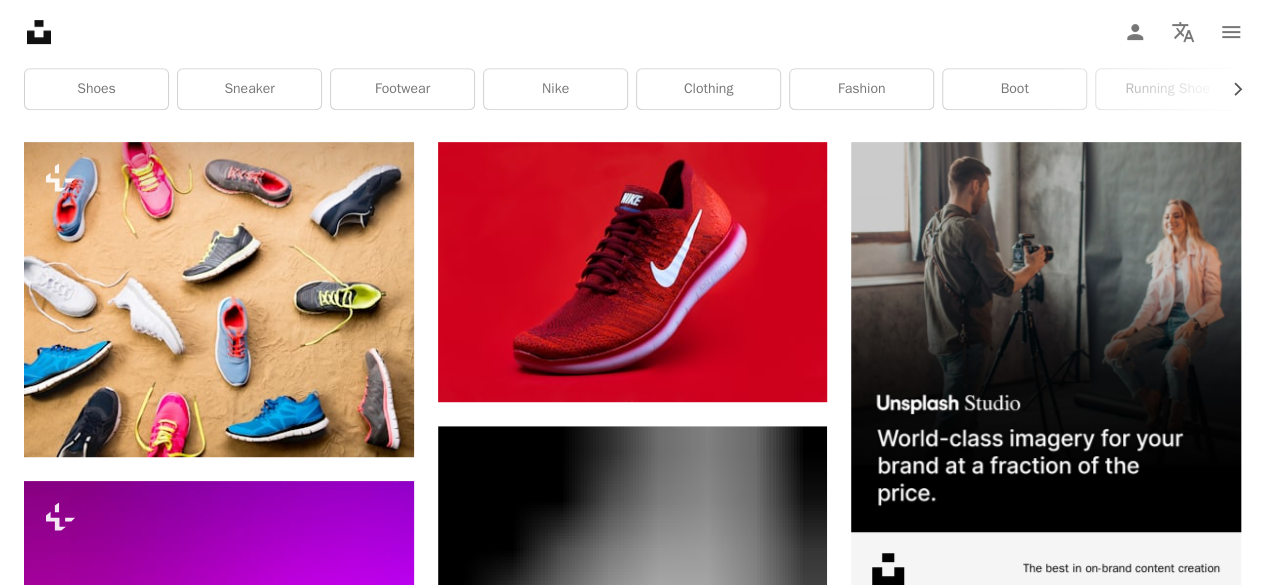 scroll, scrollTop: 403, scrollLeft: 0, axis: vertical 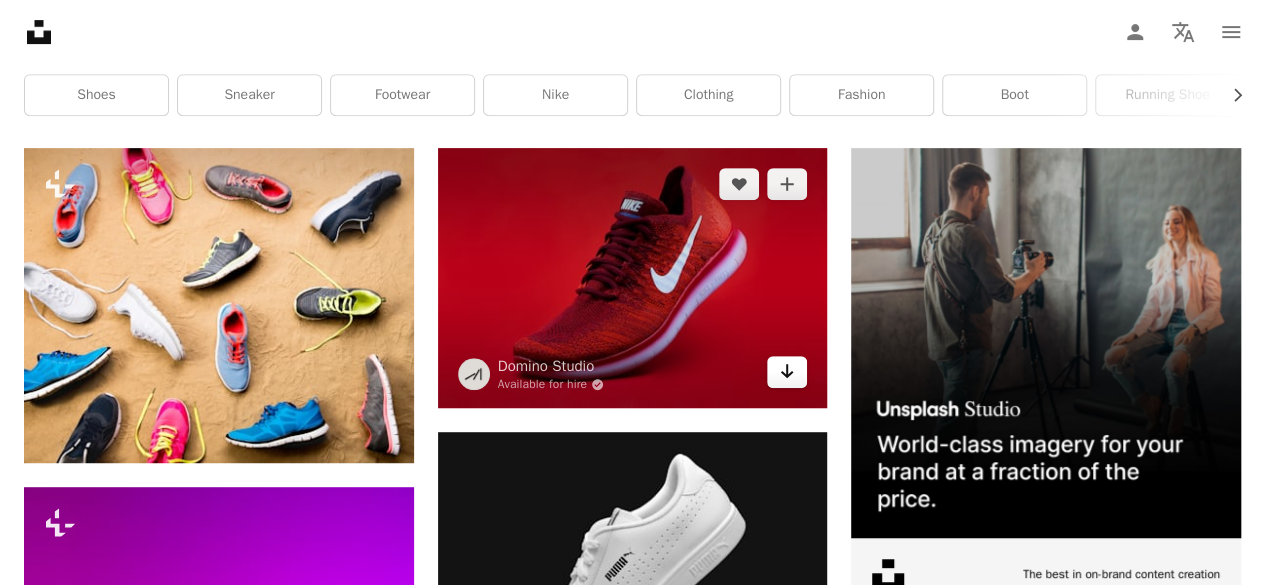 click on "Arrow pointing down" 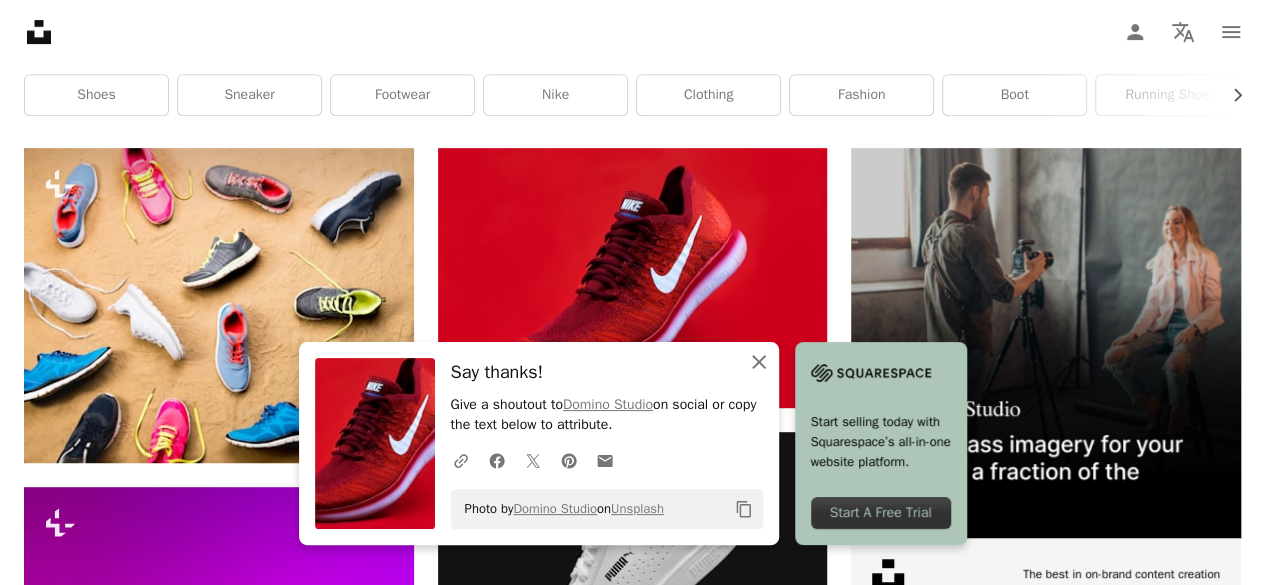 click on "An X shape" 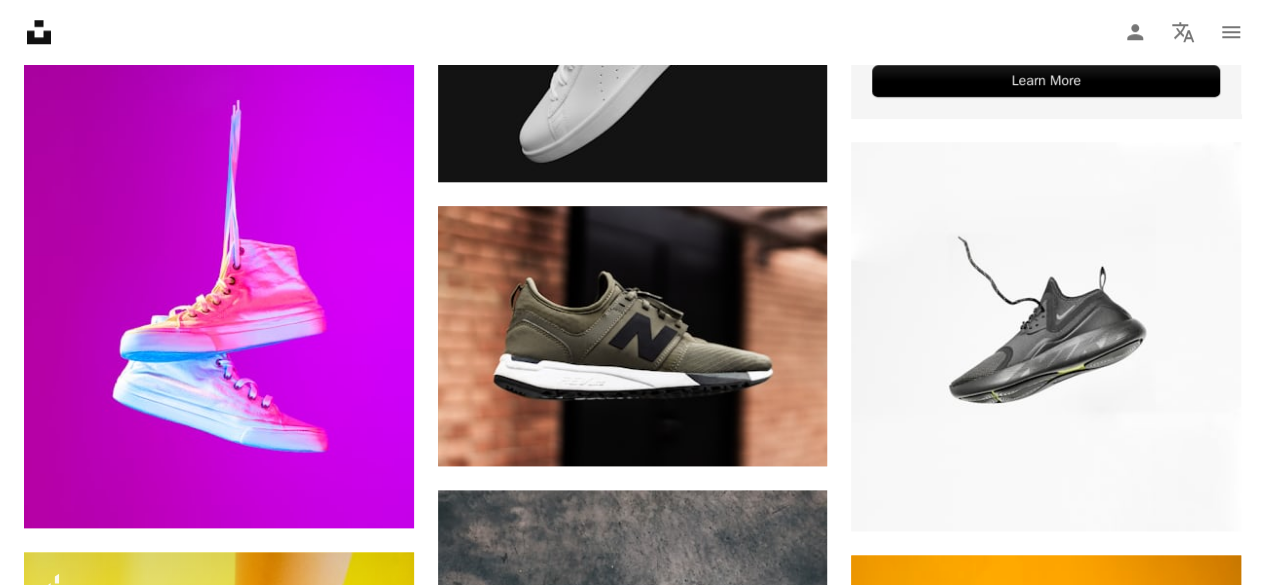 scroll, scrollTop: 940, scrollLeft: 0, axis: vertical 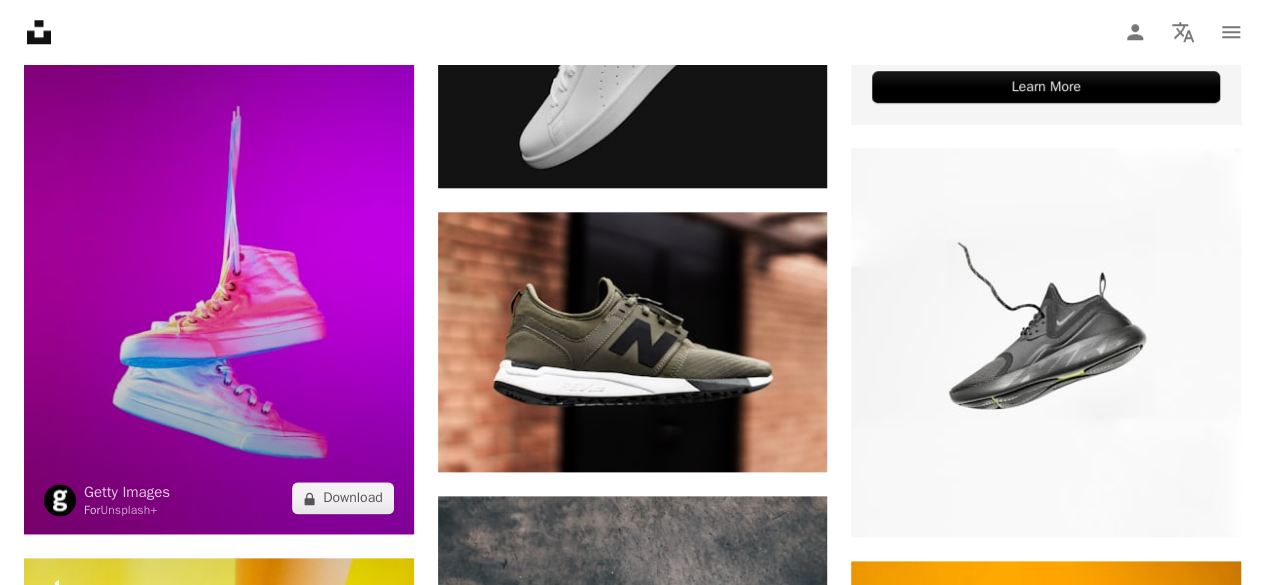 click at bounding box center (219, 242) 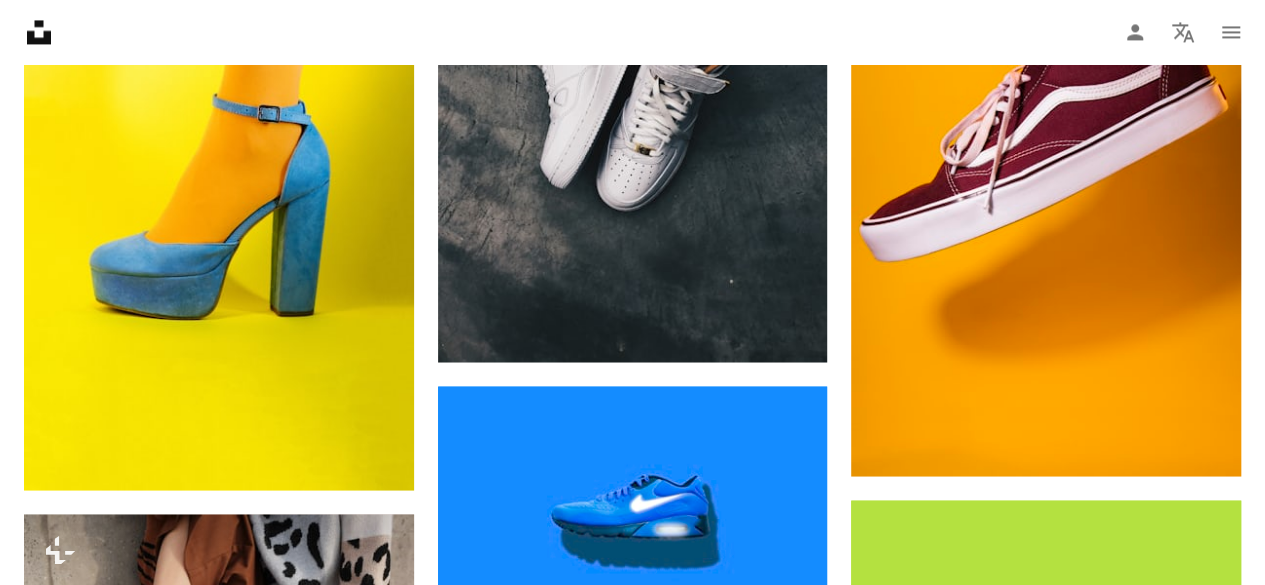 scroll, scrollTop: 1586, scrollLeft: 0, axis: vertical 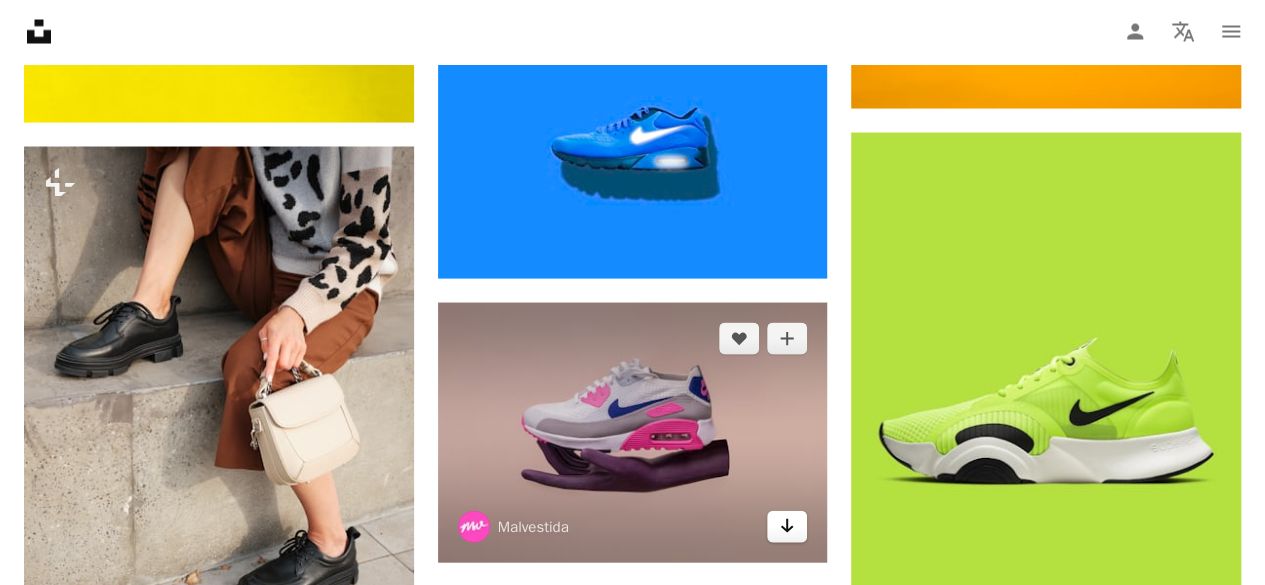 click on "Arrow pointing down" 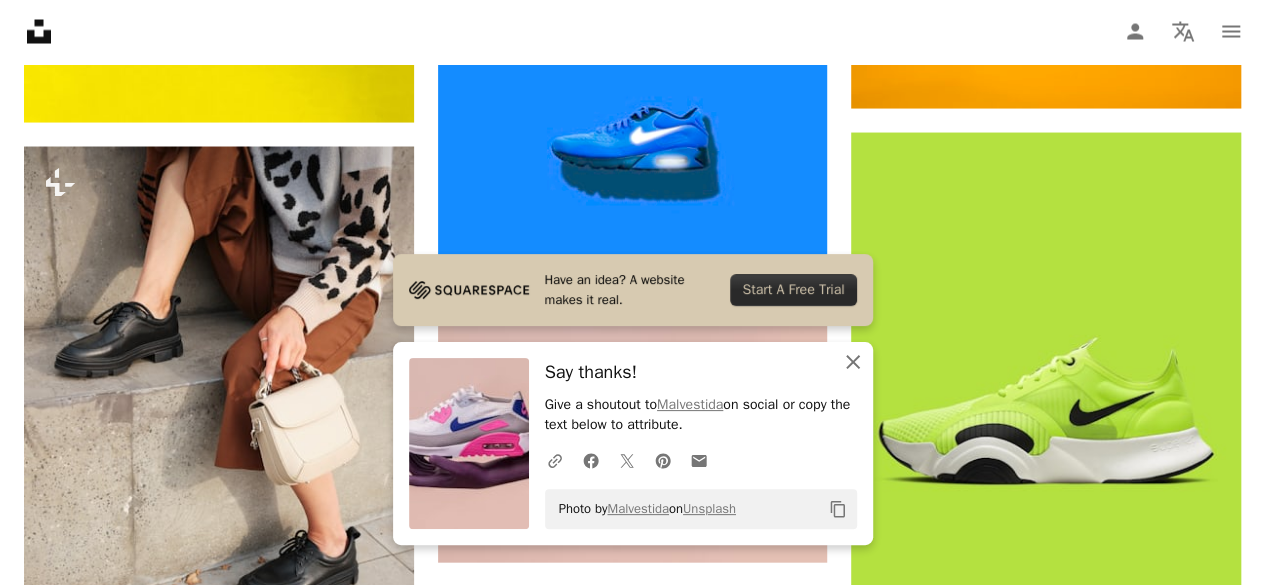 click on "An X shape" 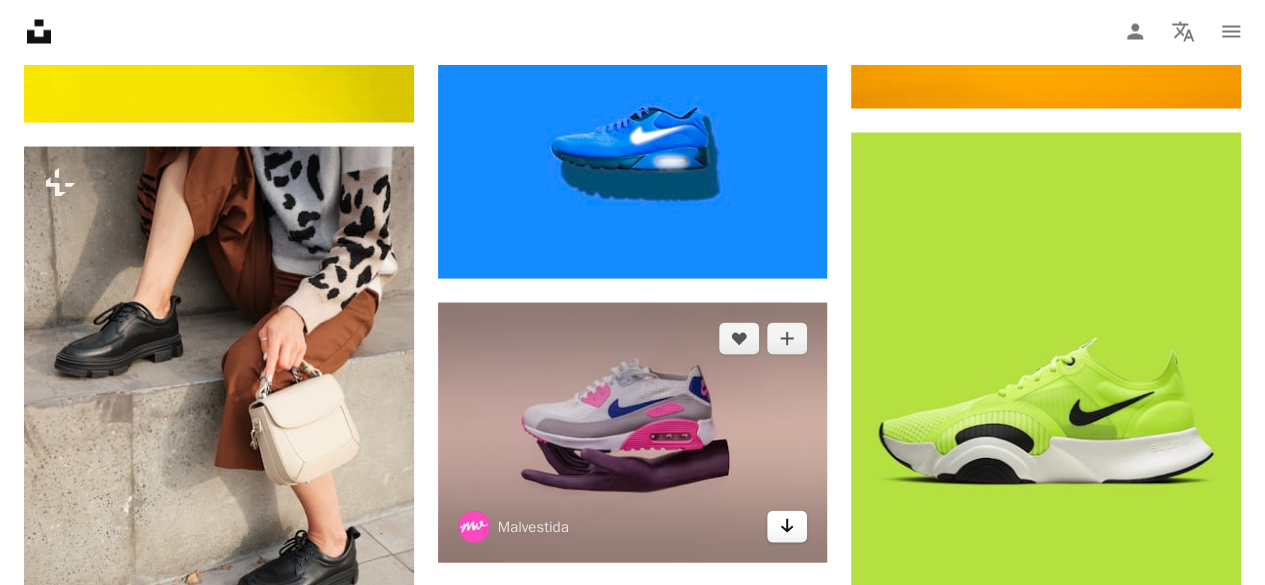 click on "Arrow pointing down" at bounding box center [787, 527] 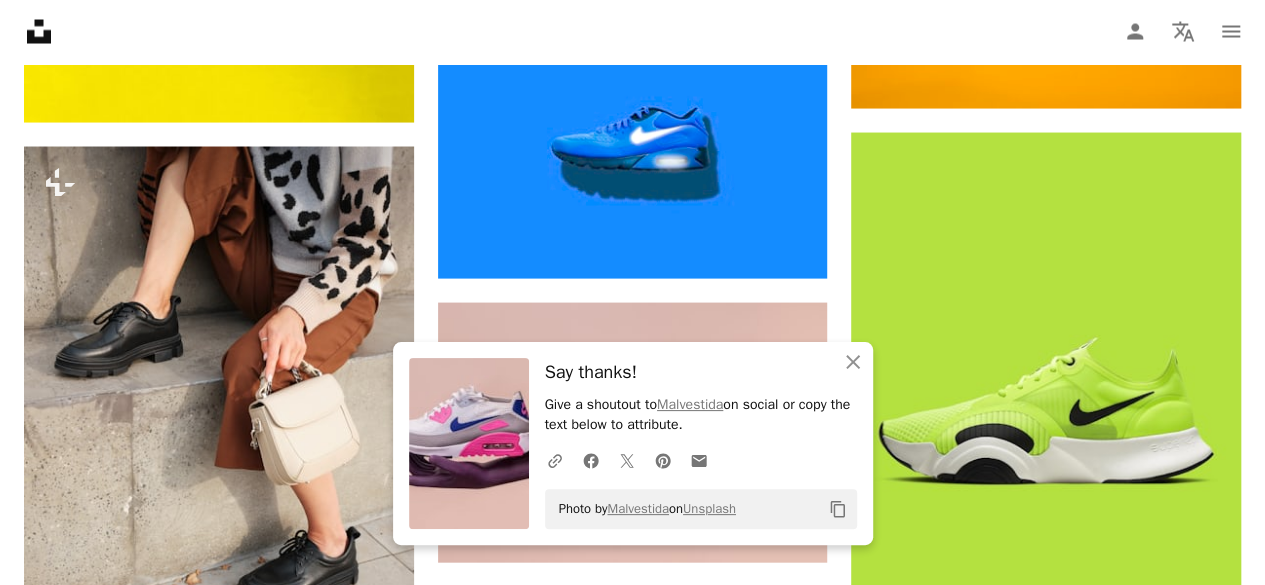 click on "Unsplash logo Unsplash Home A photo Pen Tool A compass A stack of folders Download Person Localization icon navigation menu" at bounding box center (632, 32) 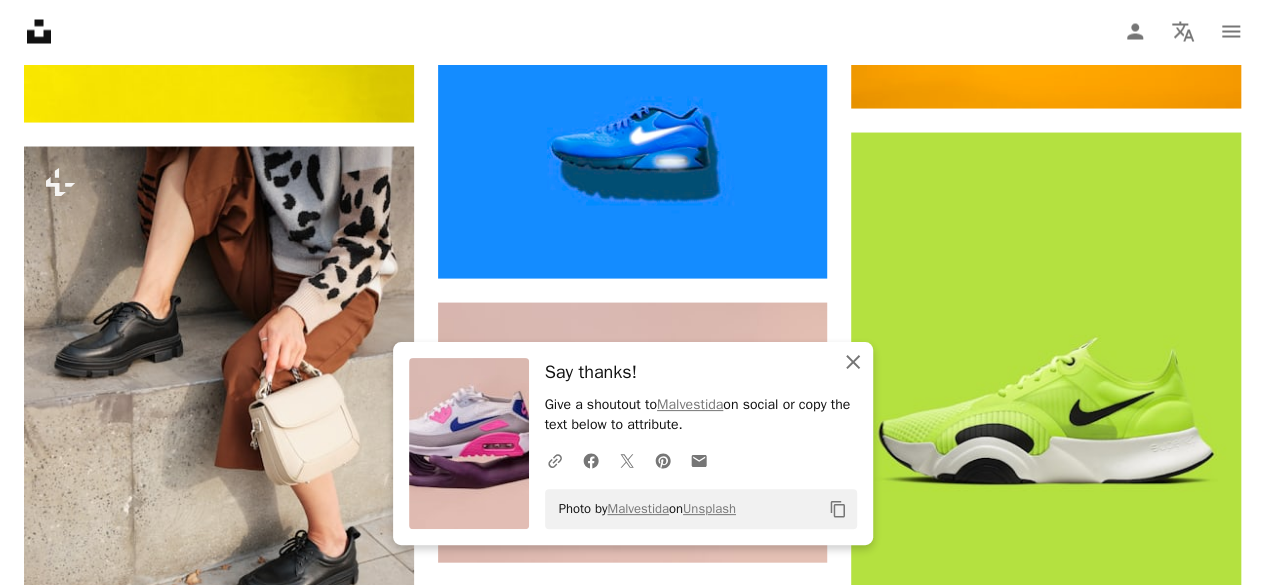 click on "An X shape" 